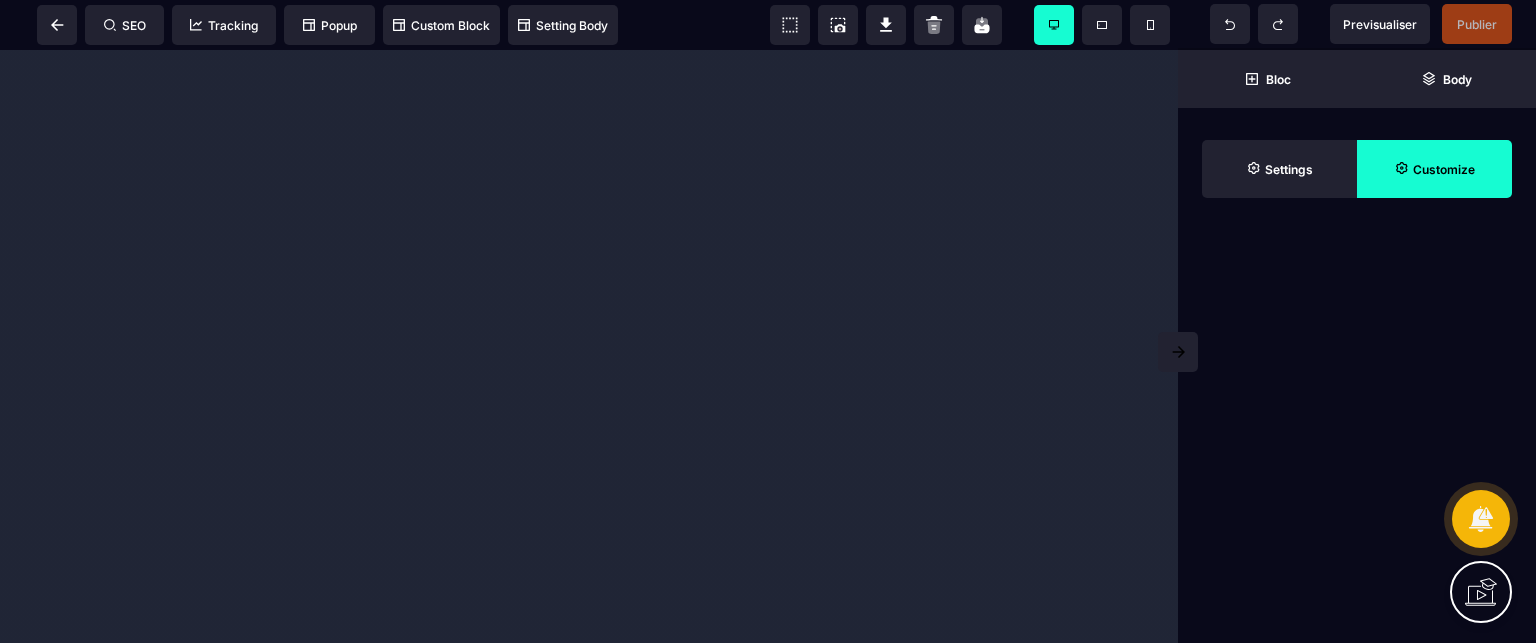 scroll, scrollTop: 0, scrollLeft: 0, axis: both 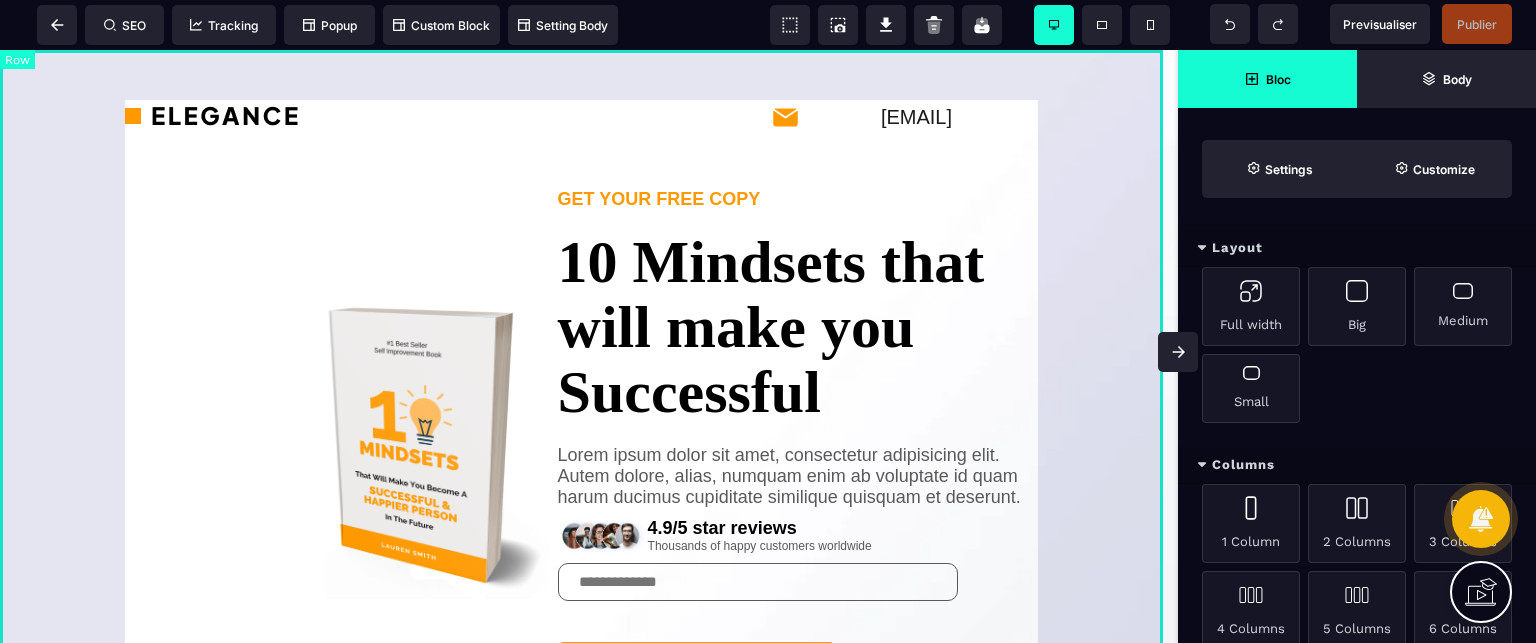 click on "[EMAIL] GET YOUR FREE COPY 10 Mindsets that will make you Successful Lorem ipsum dolor sit amet, consectetur adipisicing elit. Autem dolore, alias, numquam enim ab voluptate id quam harum ducimus cupiditate similique quisquam et deserunt. 4.9/5 star reviews Thousands of happy customers worldwide SEND ME A FREE COPY" at bounding box center [589, 453] 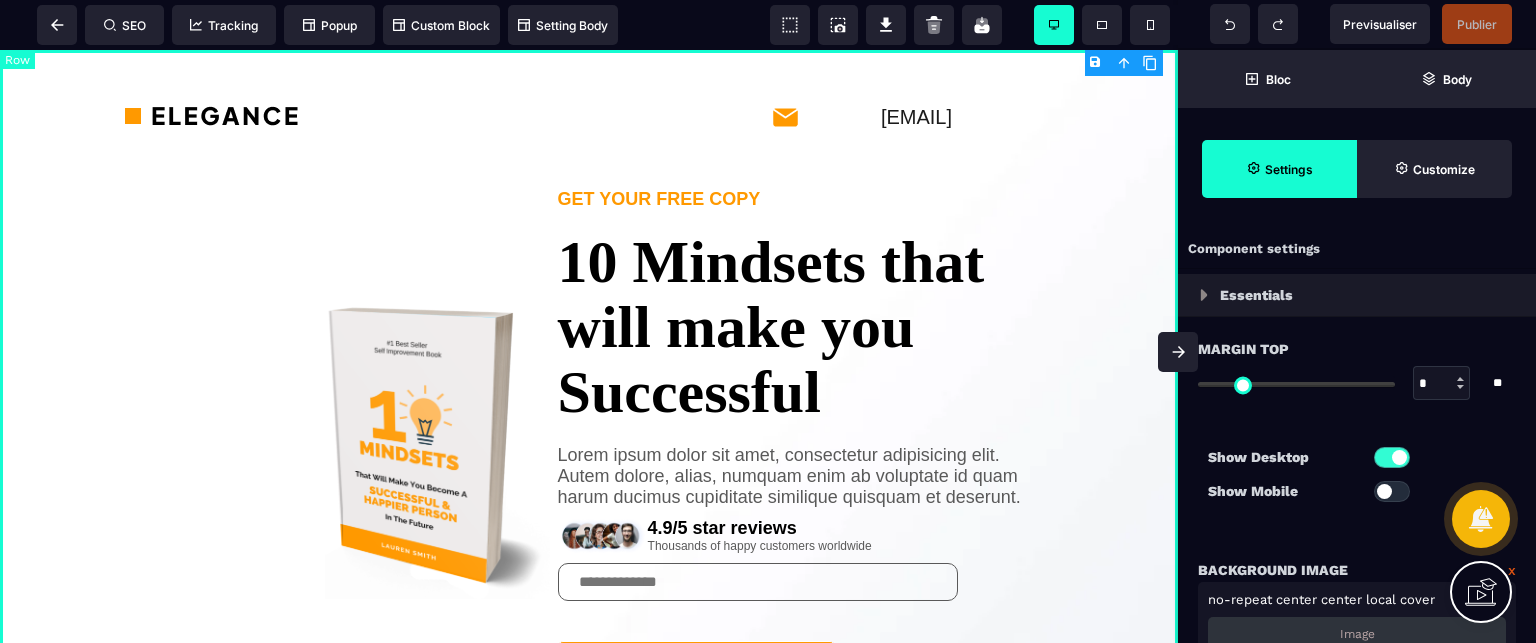 type on "*" 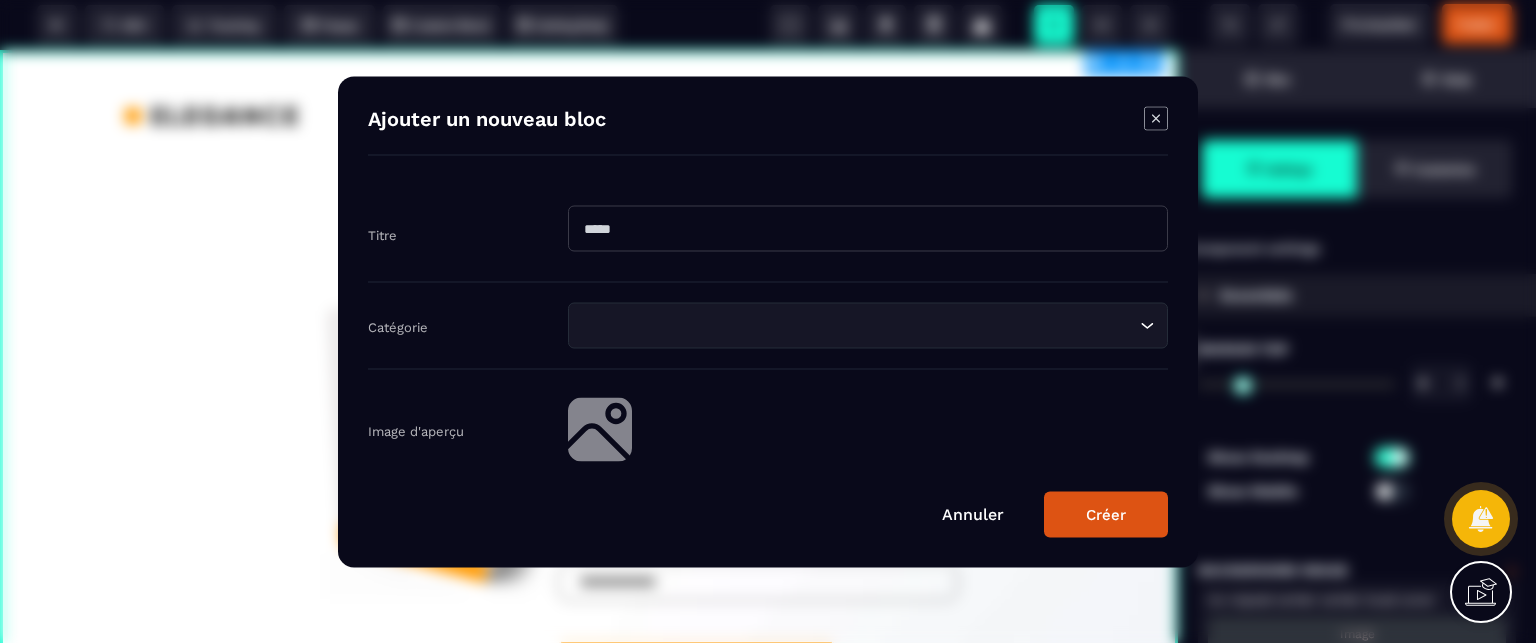 click on "B I U S
A *******
plus
Row
SEO
Big" at bounding box center (768, 321) 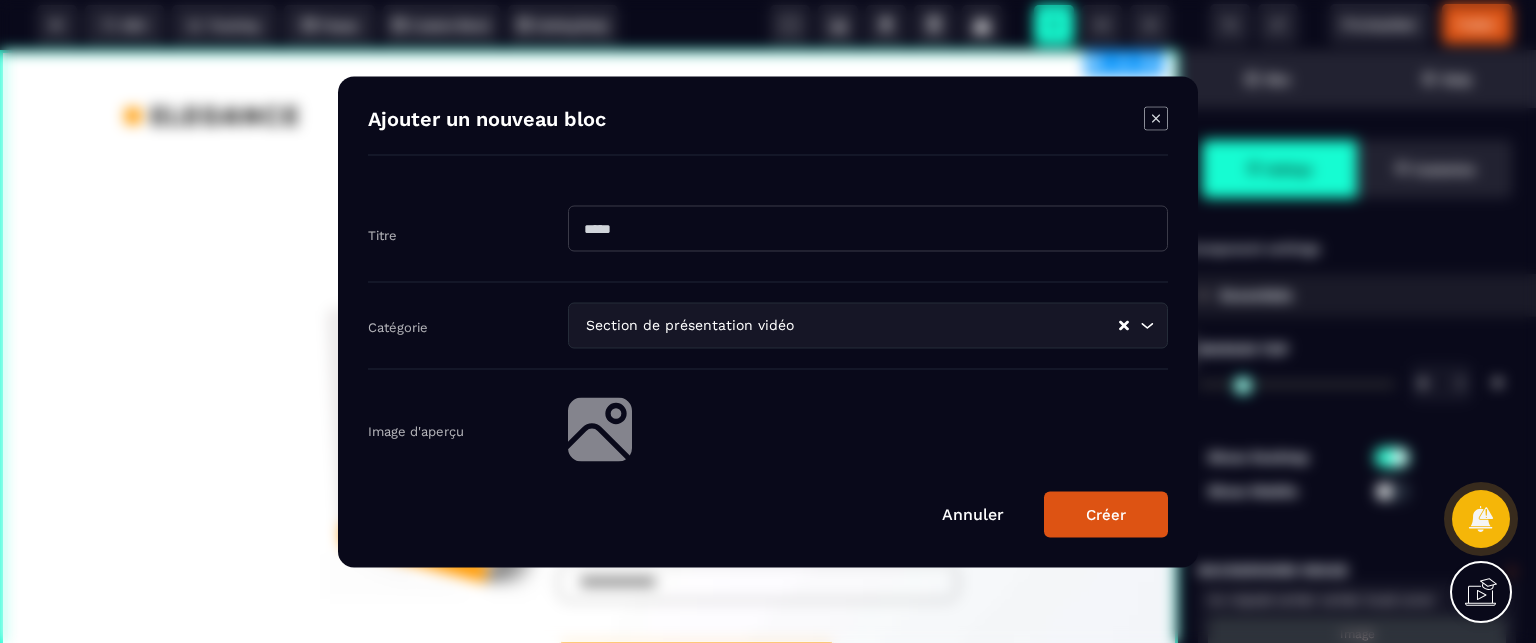 click at bounding box center [868, 228] 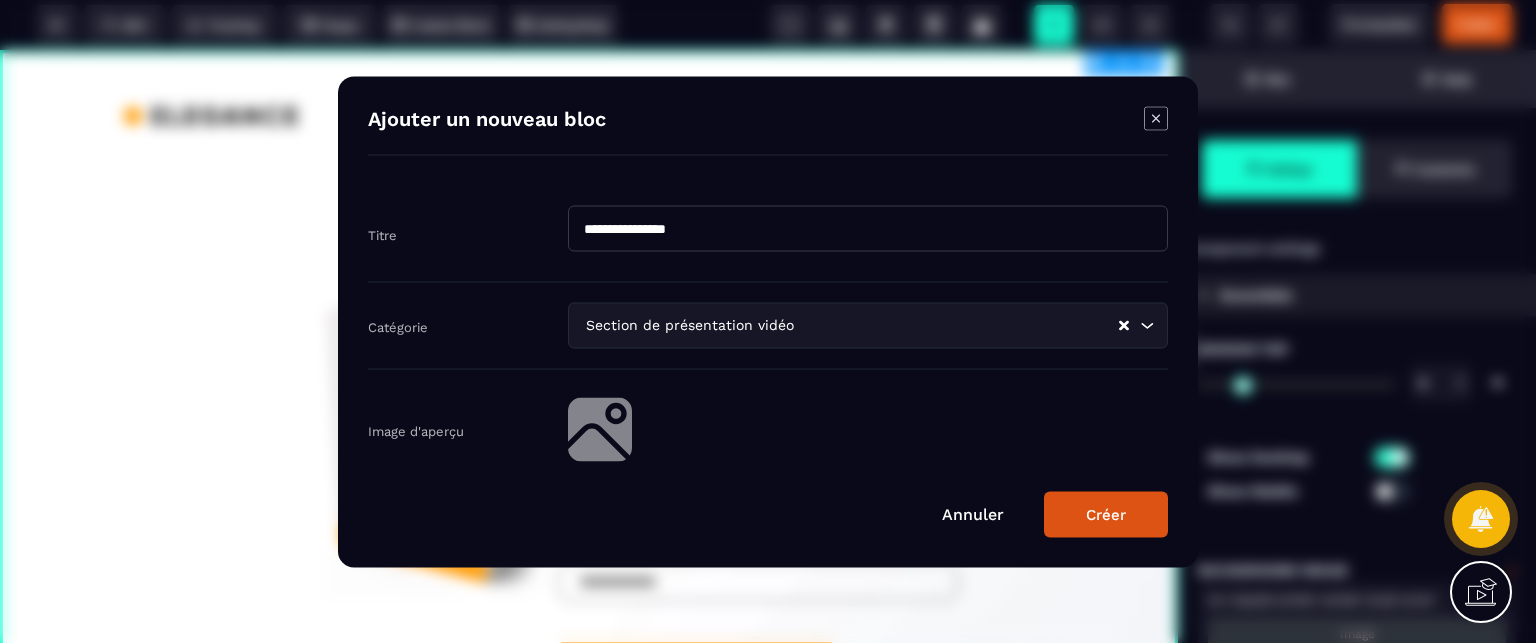 type on "**********" 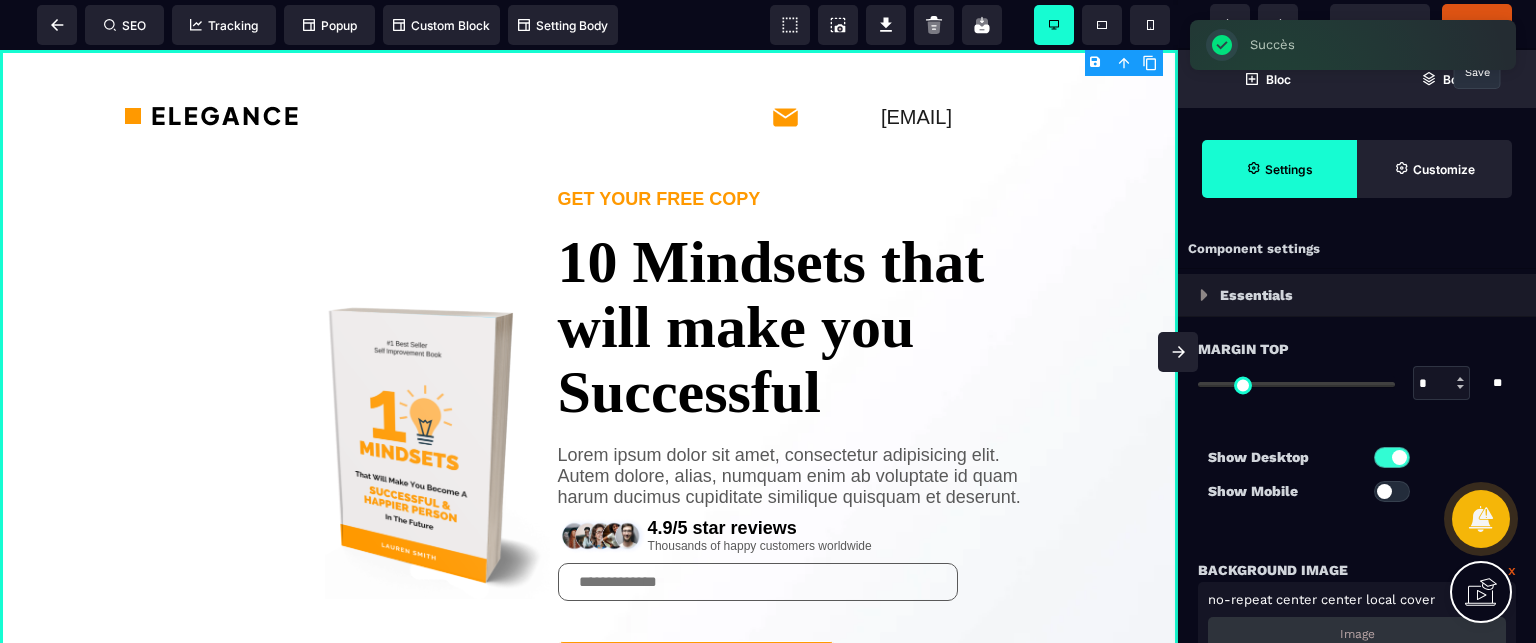 click on "Publier" at bounding box center [1477, 24] 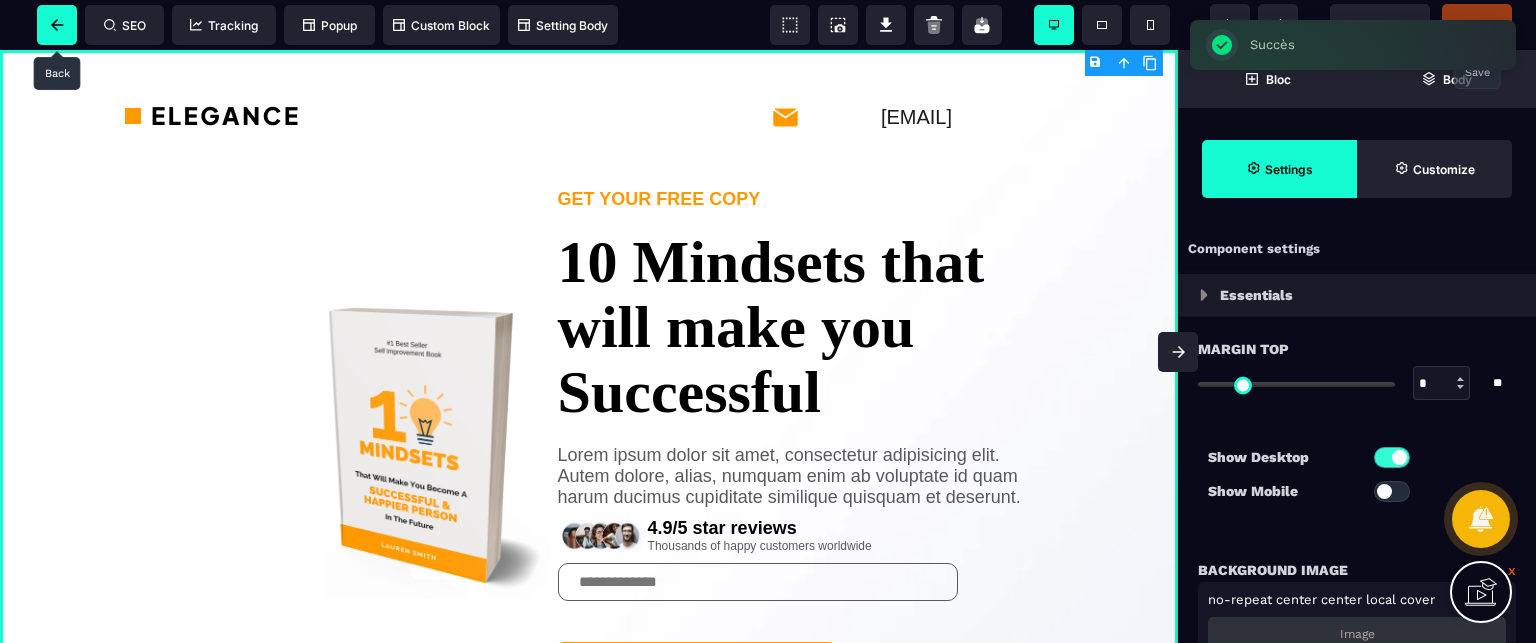 click 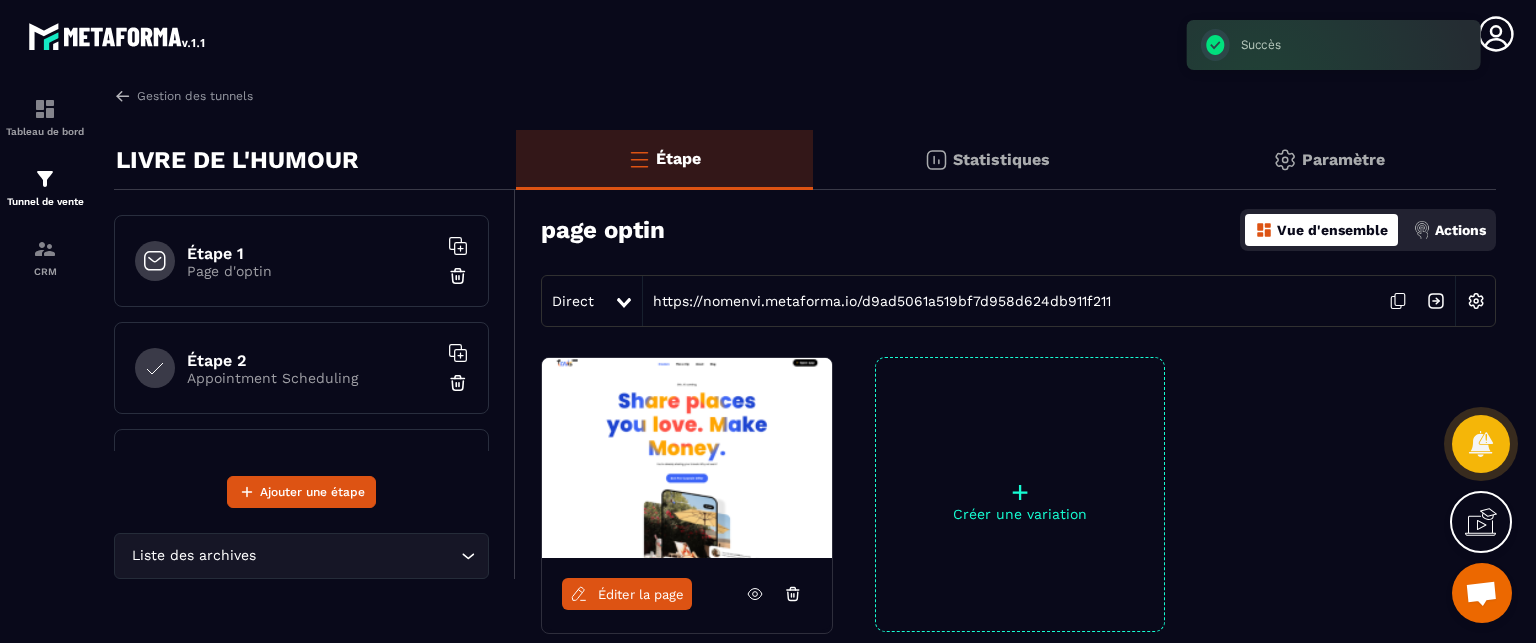 click on "Étape 1 Page d'optin" at bounding box center (301, 261) 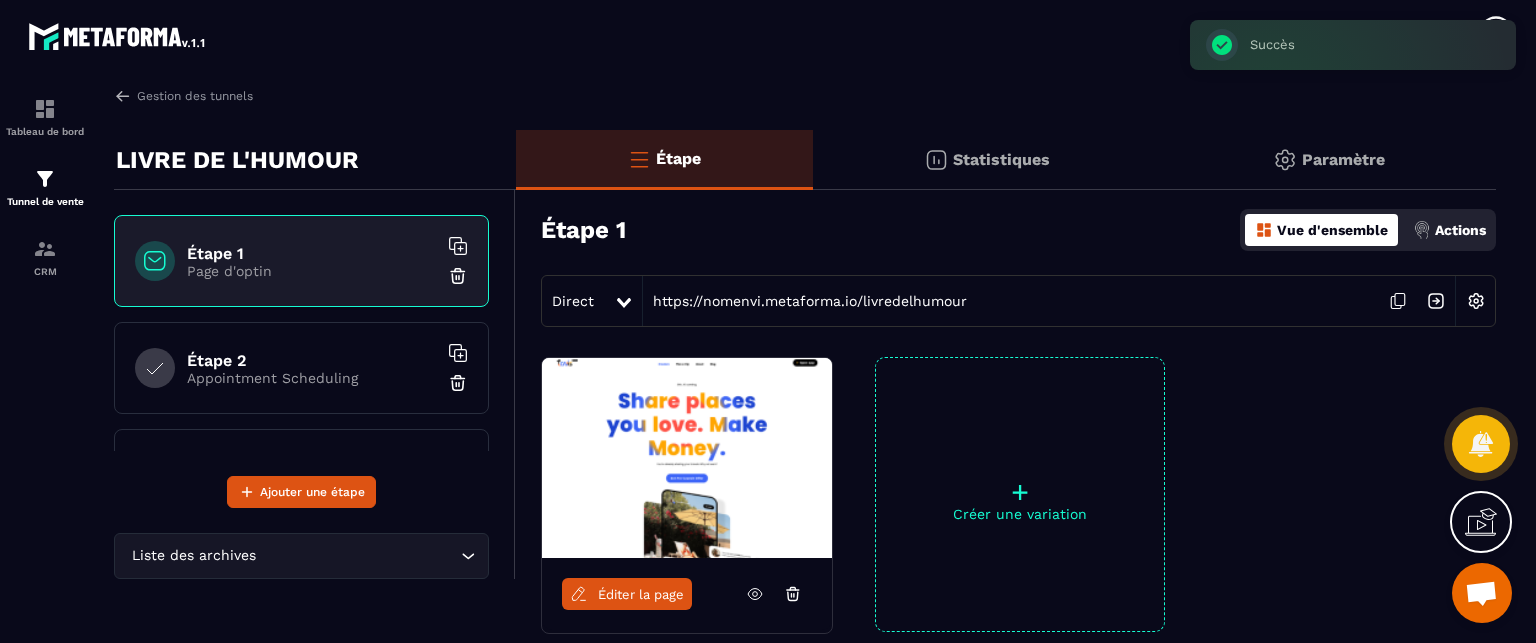 click on "Éditer la page" at bounding box center (641, 594) 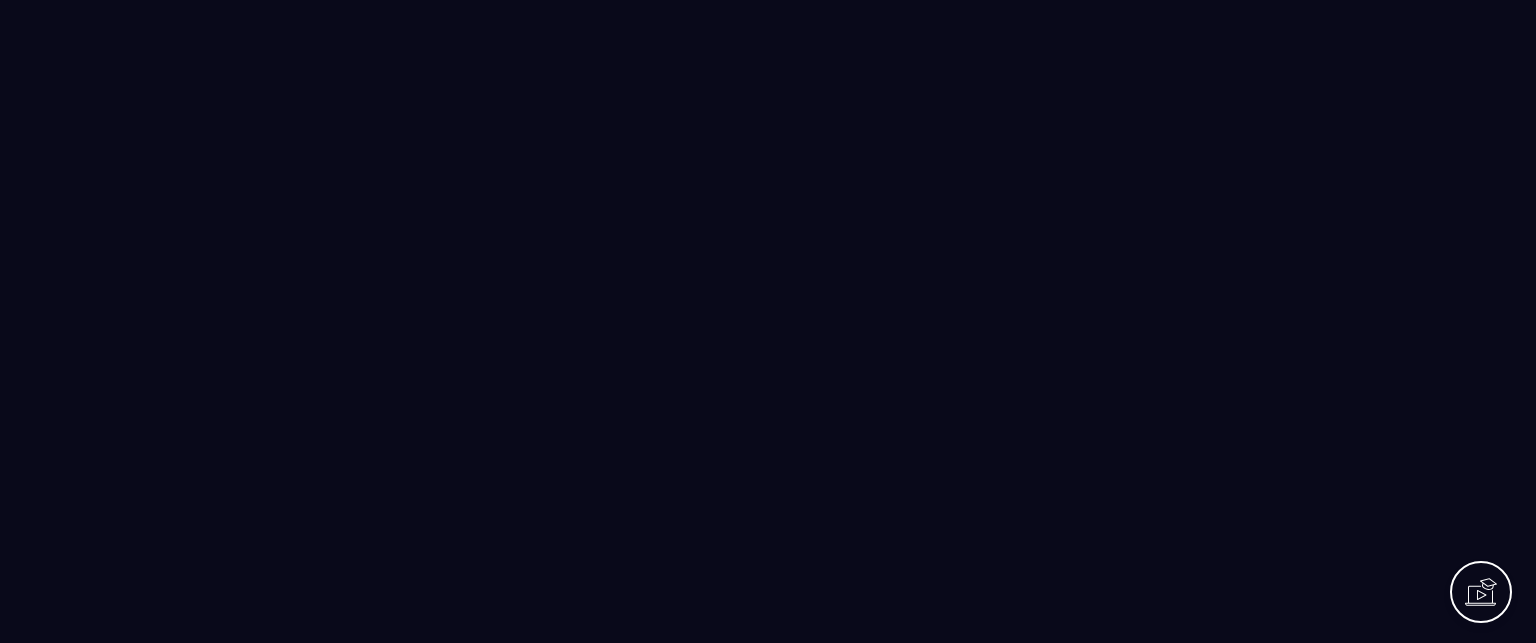 scroll, scrollTop: 0, scrollLeft: 0, axis: both 